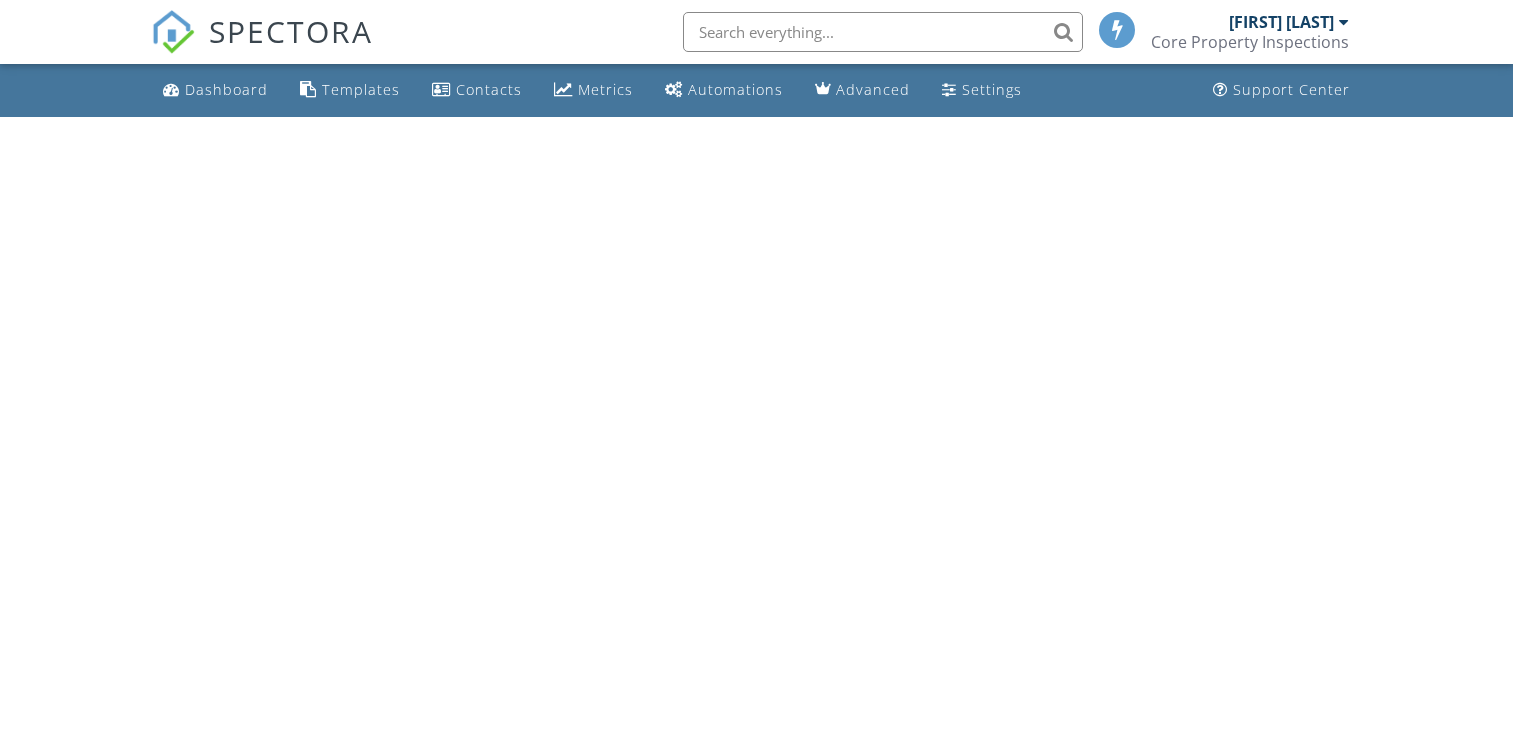 scroll, scrollTop: 0, scrollLeft: 0, axis: both 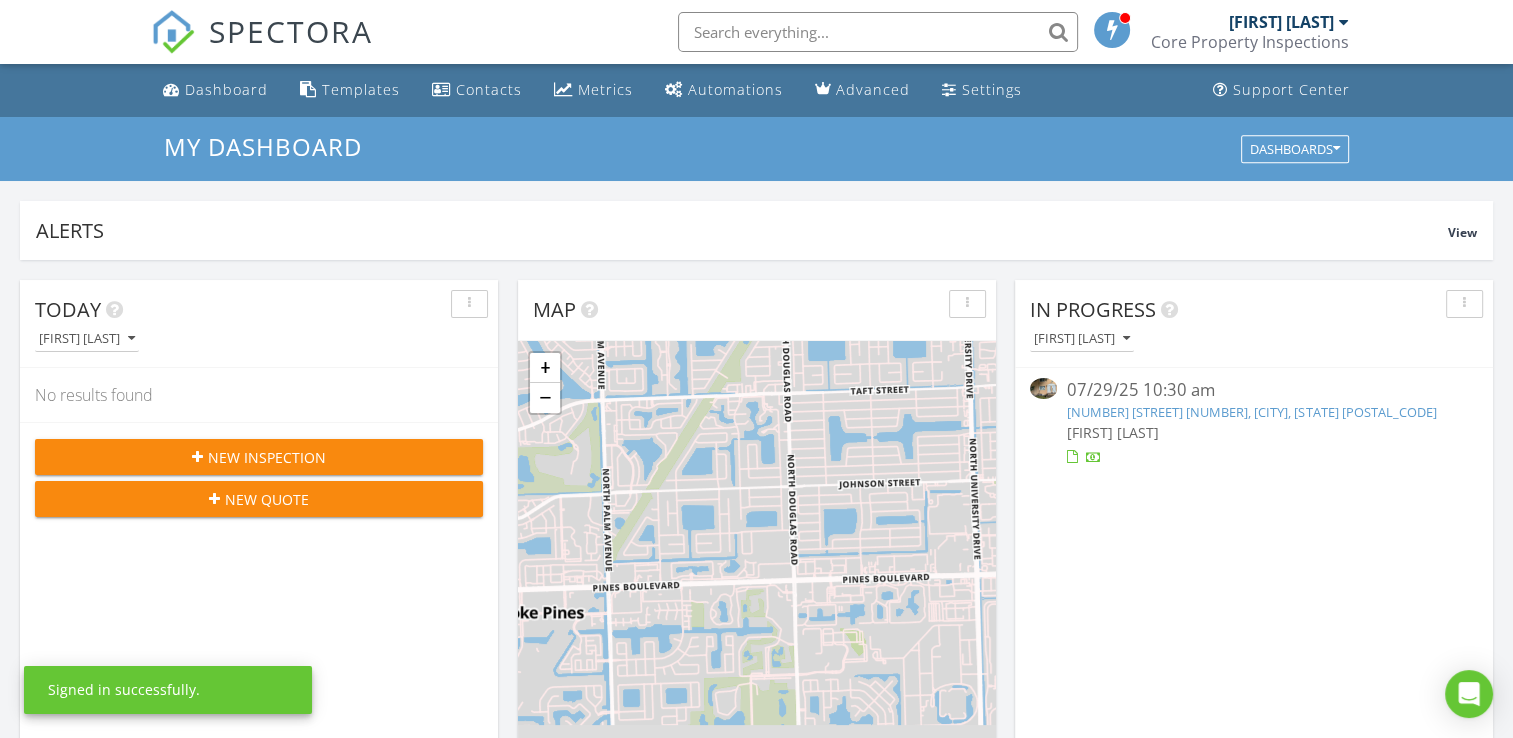 click on "[NUMBER] [STREET] [NUMBER], [CITY], [STATE] [POSTAL_CODE]" at bounding box center (1251, 412) 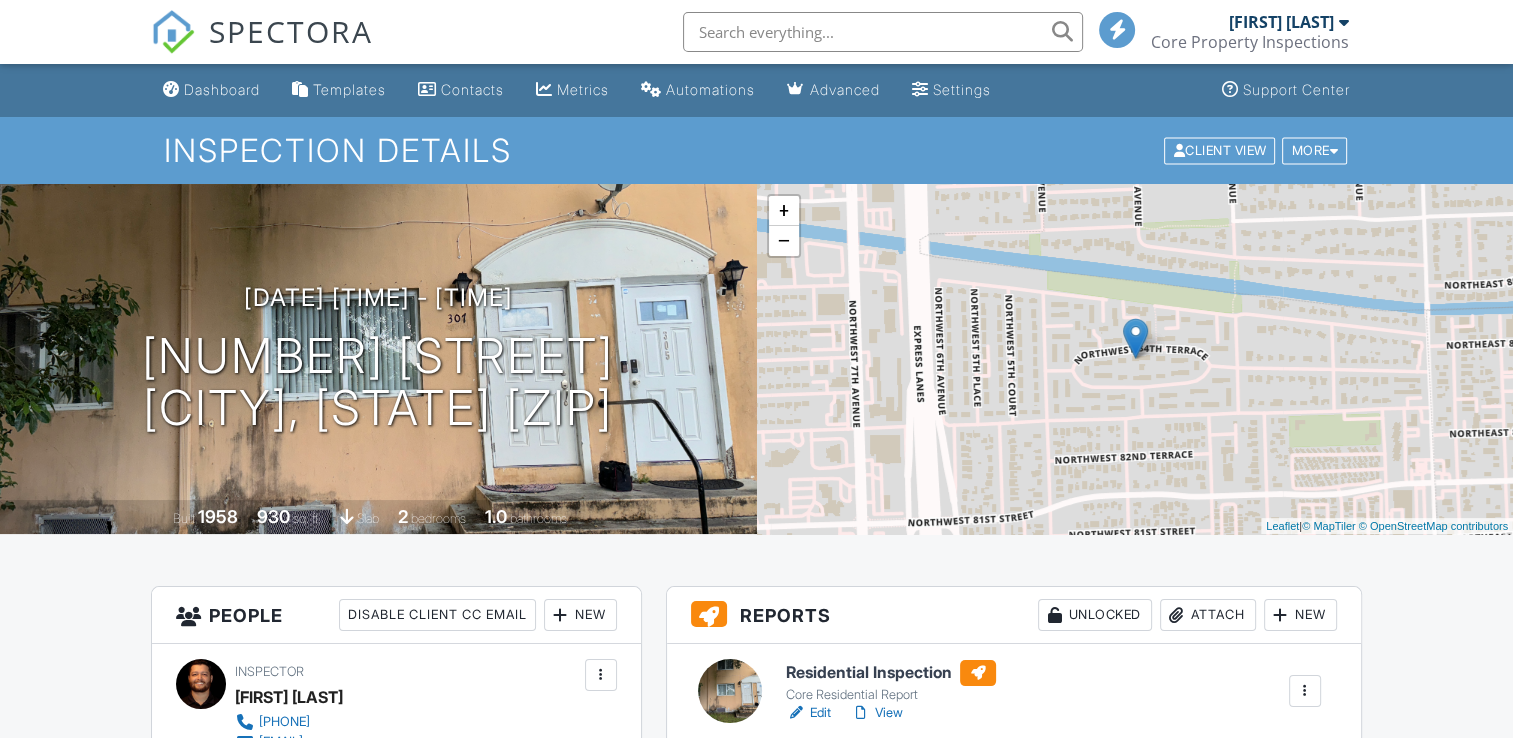 scroll, scrollTop: 200, scrollLeft: 0, axis: vertical 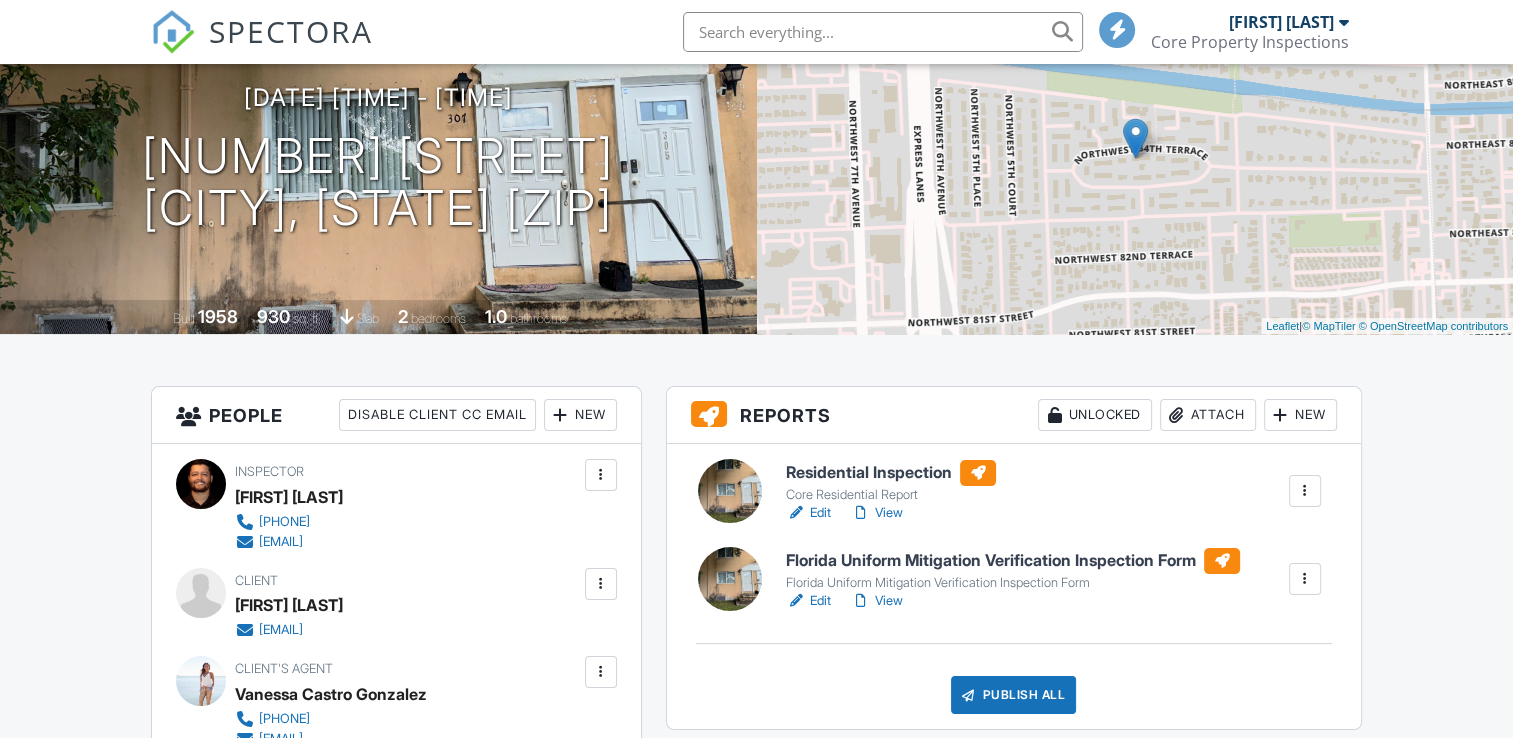 click at bounding box center (1305, 579) 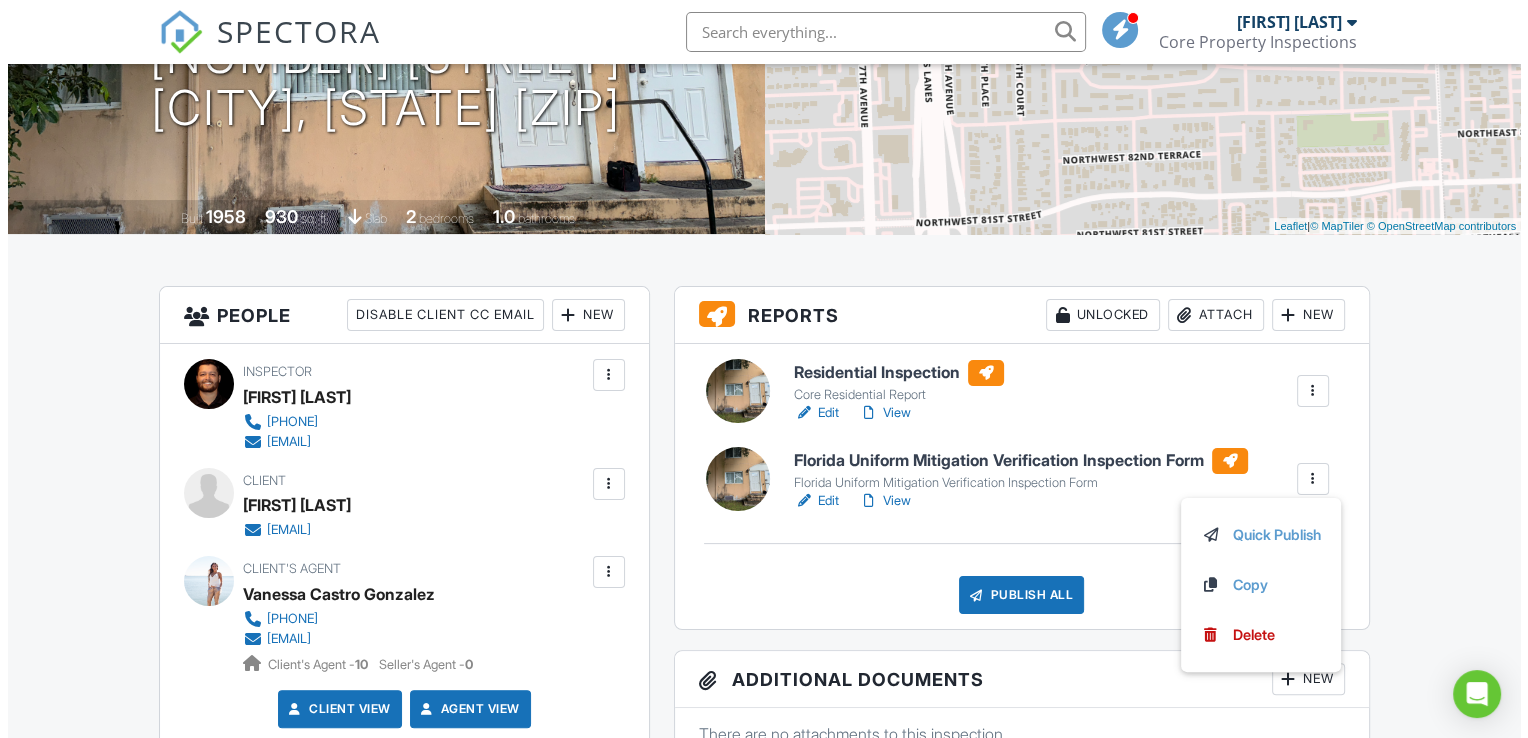 scroll, scrollTop: 400, scrollLeft: 0, axis: vertical 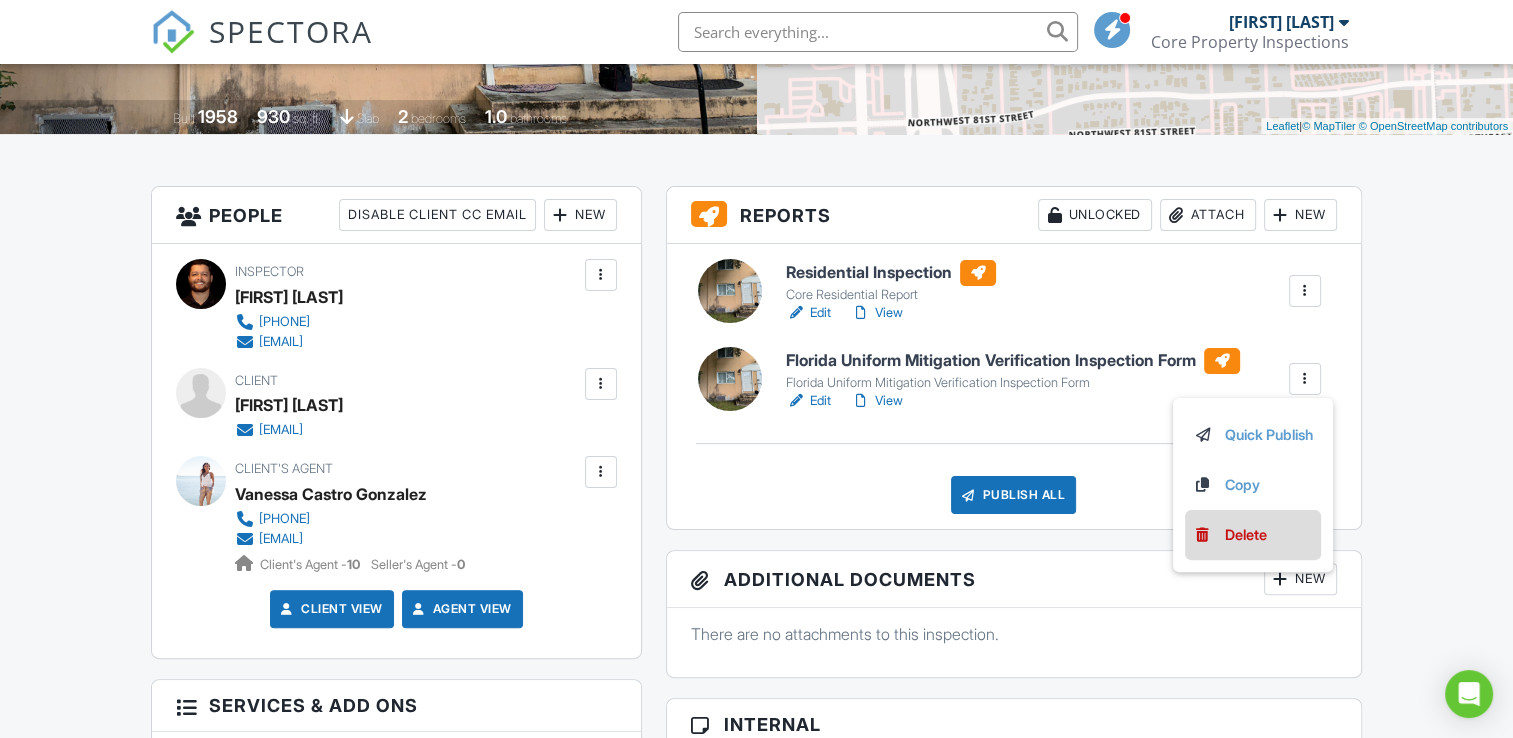 click on "Delete" at bounding box center (1246, 535) 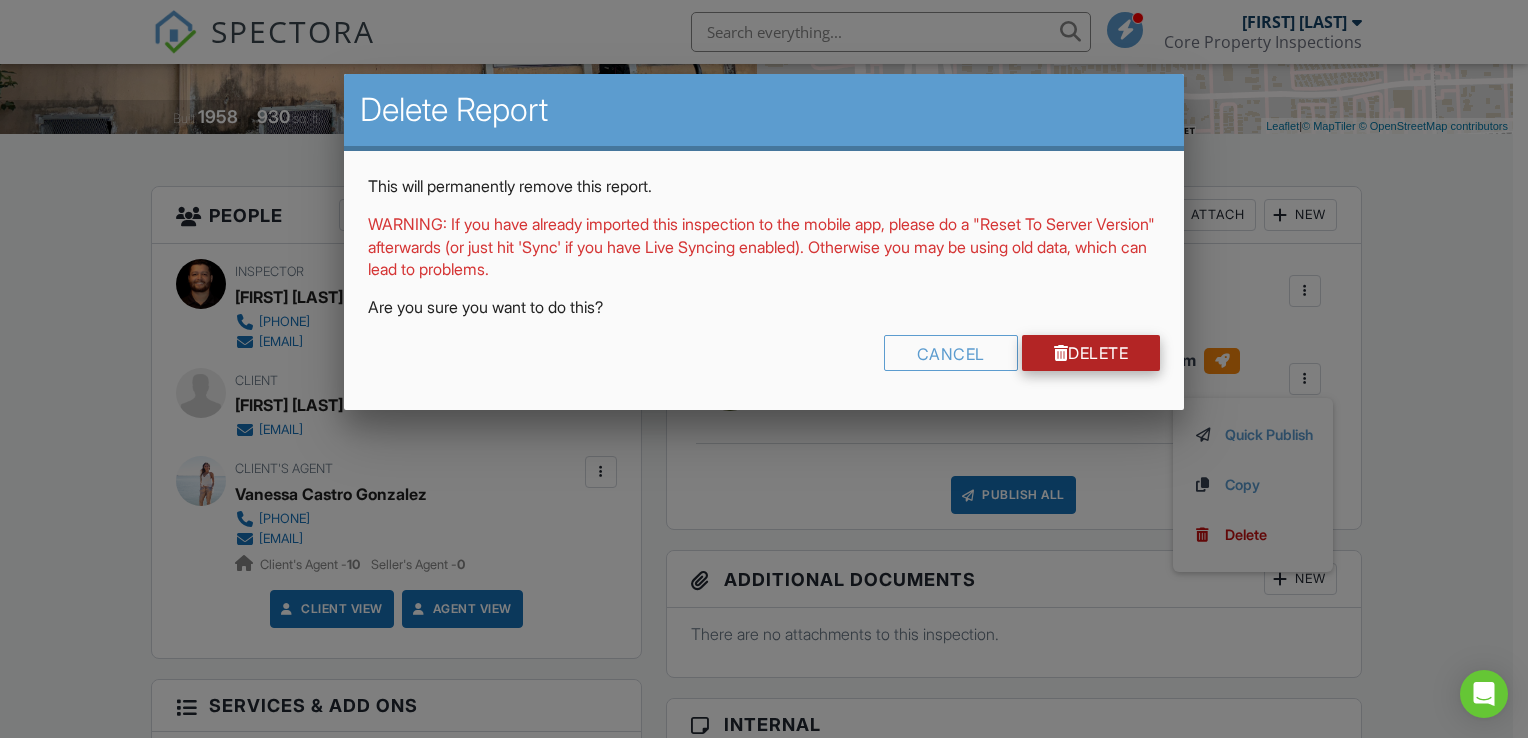 click at bounding box center (1061, 353) 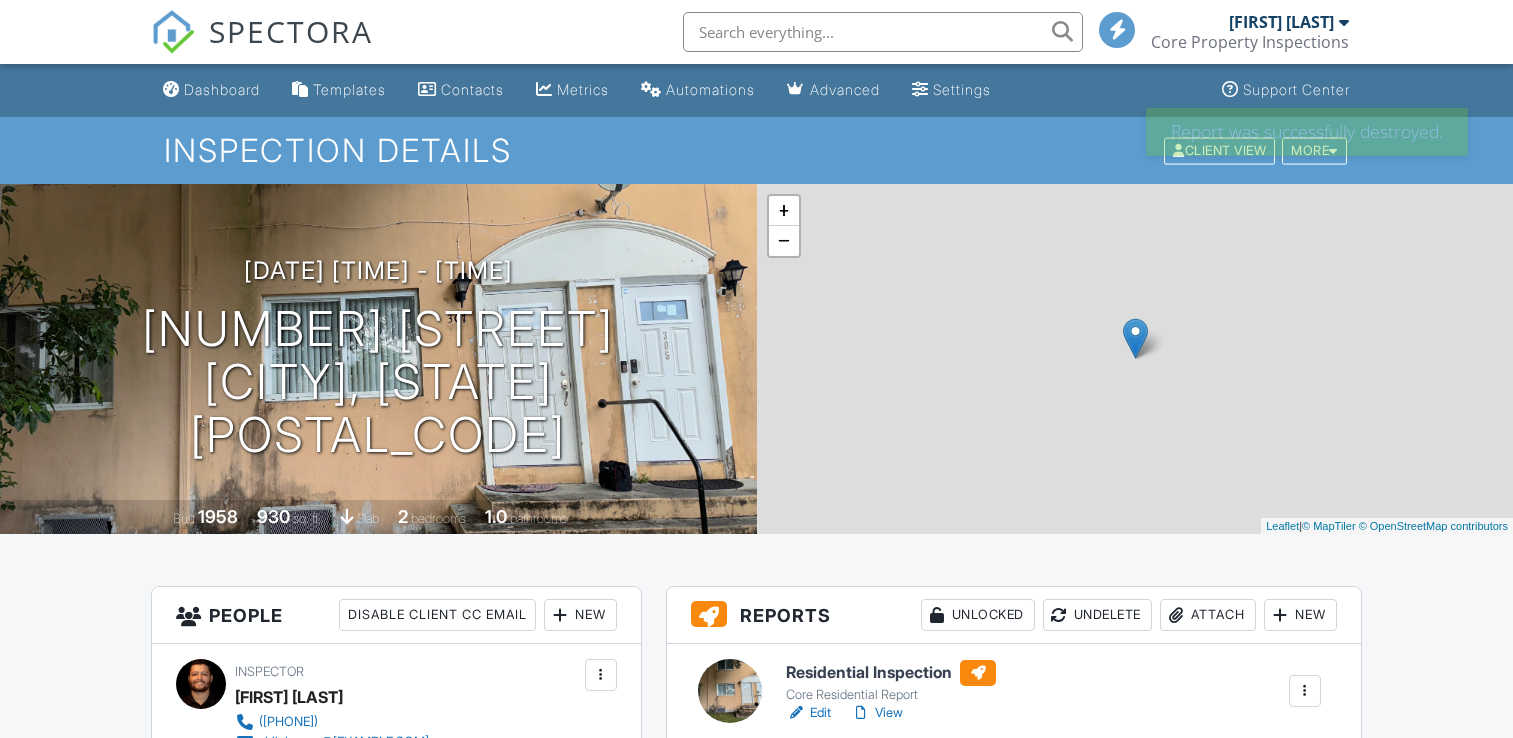 scroll, scrollTop: 0, scrollLeft: 0, axis: both 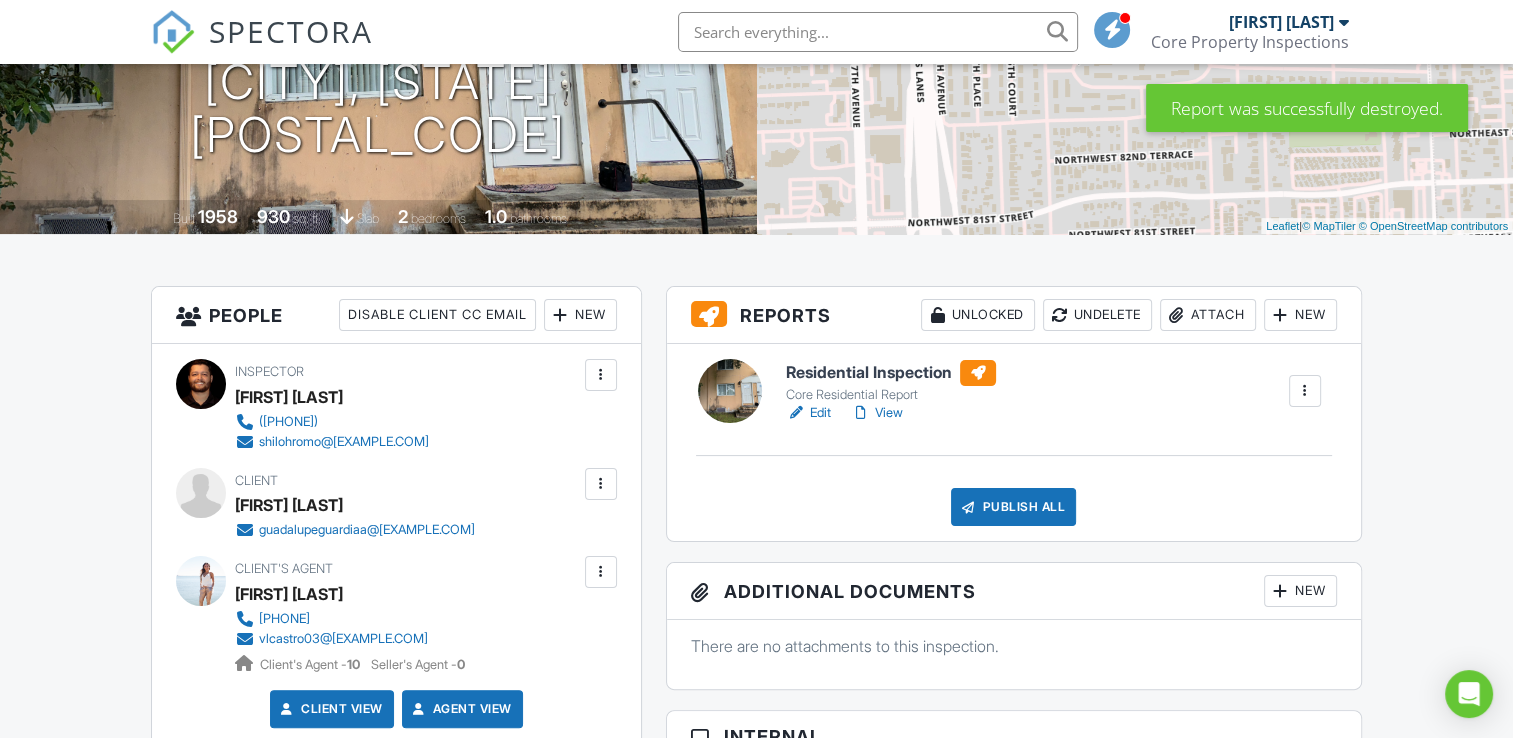 click on "Edit" at bounding box center [808, 413] 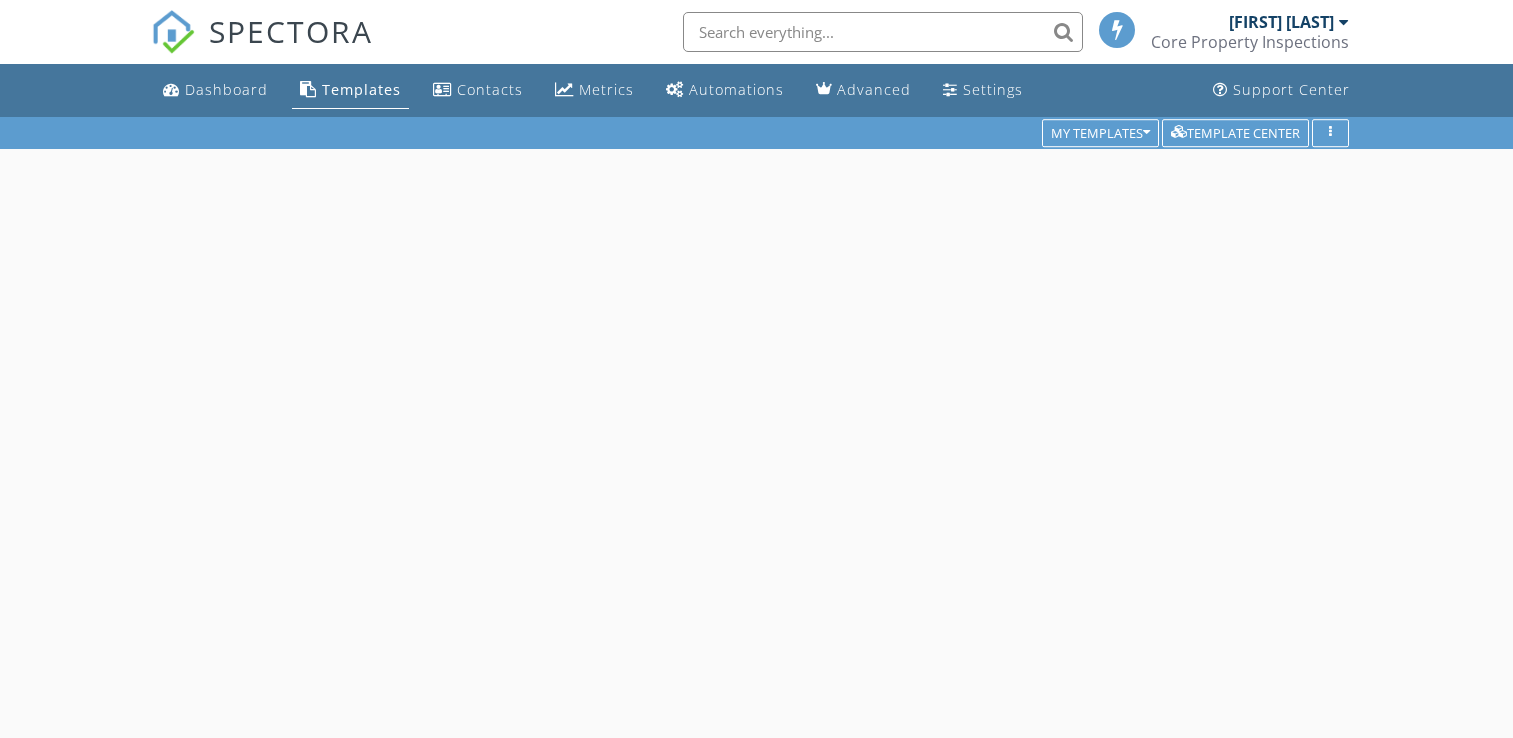 scroll, scrollTop: 0, scrollLeft: 0, axis: both 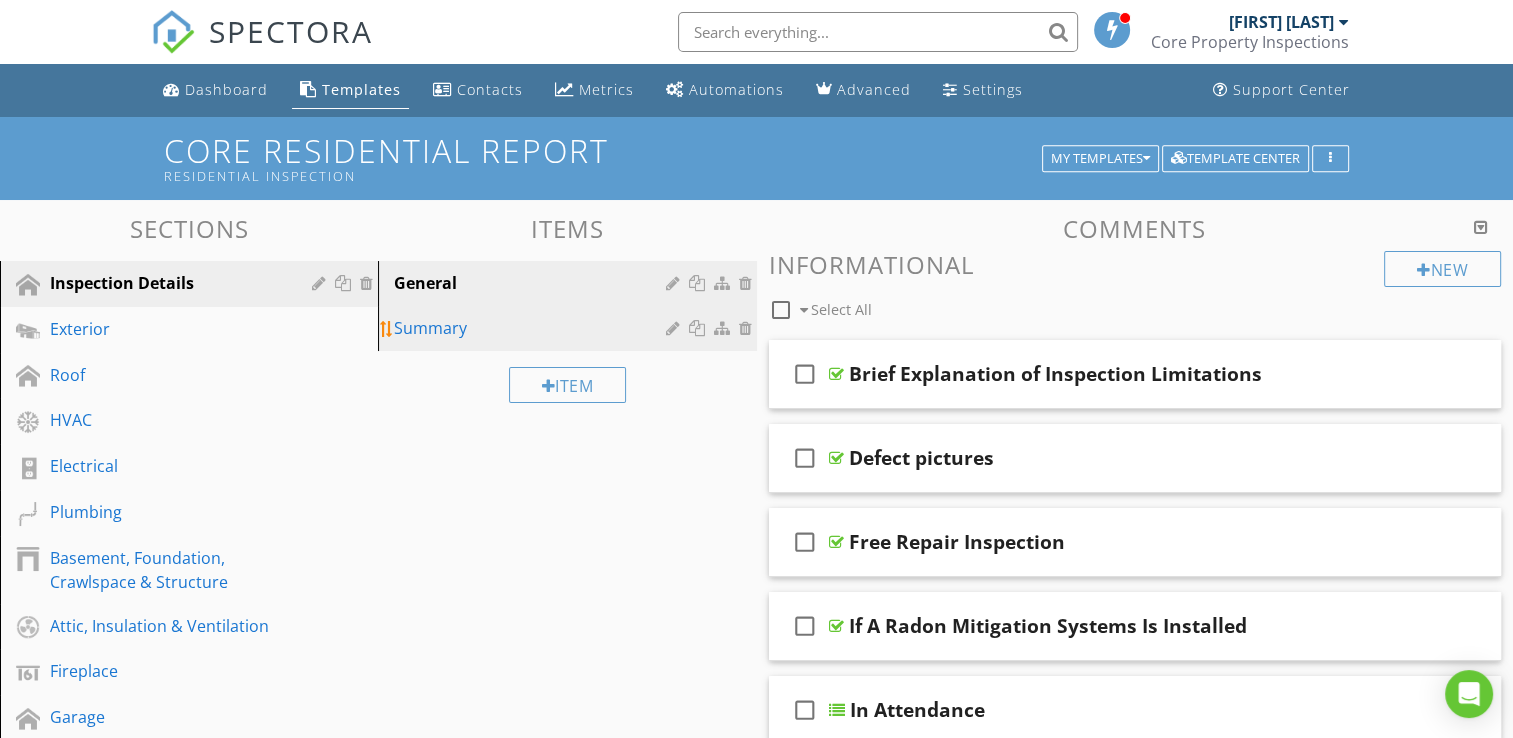 click on "Summary" at bounding box center (532, 328) 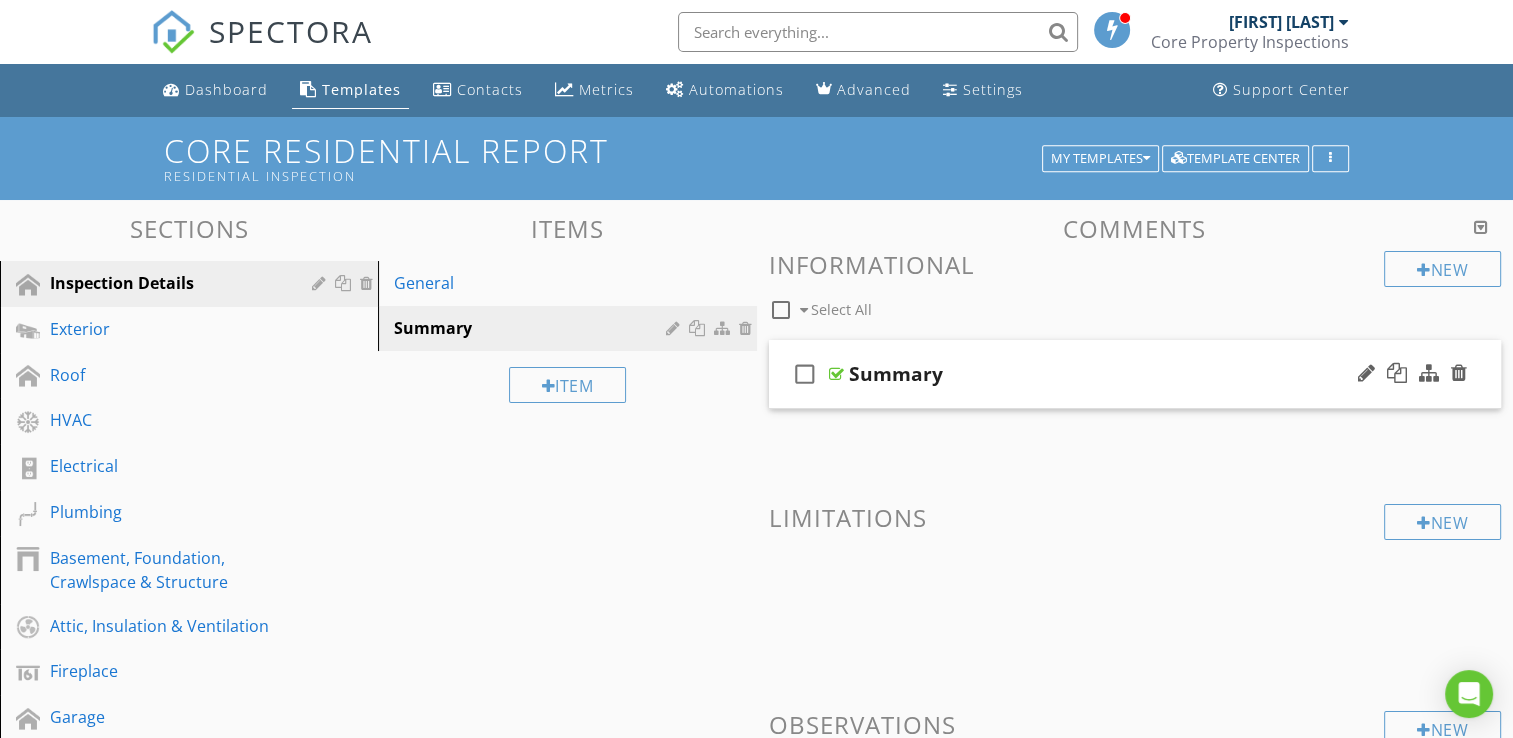 click on "check_box_outline_blank
Summary" at bounding box center (1135, 374) 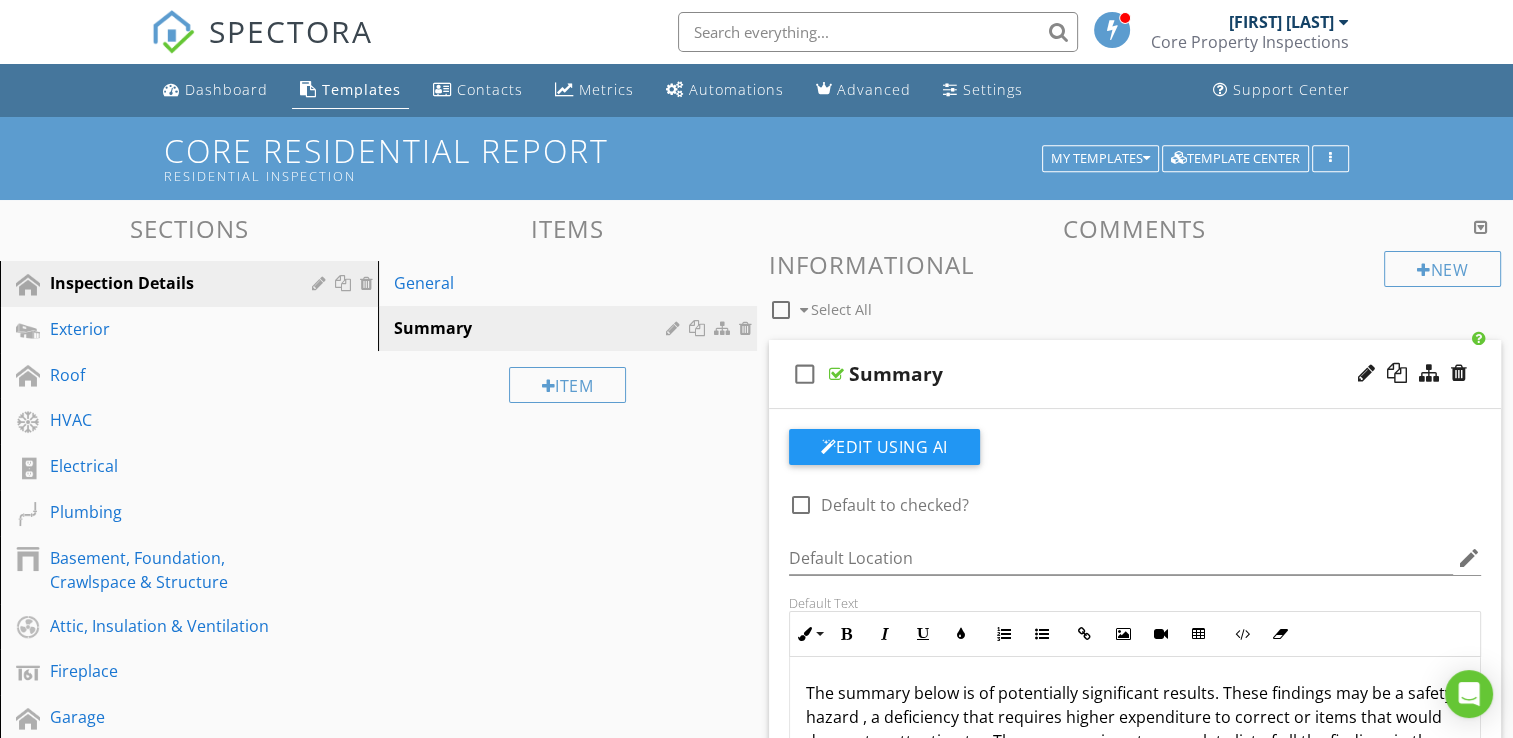 scroll, scrollTop: 200, scrollLeft: 0, axis: vertical 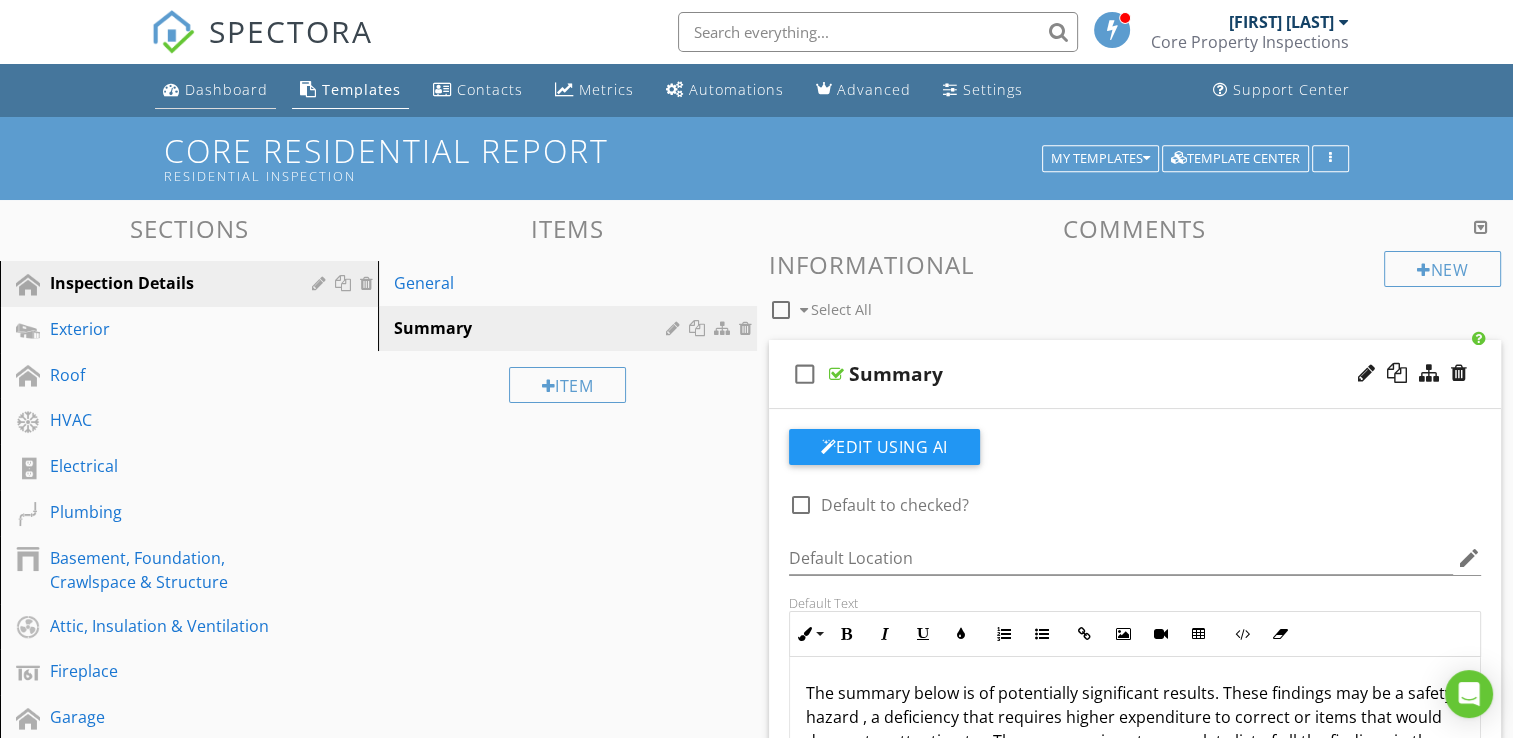 click on "Dashboard" at bounding box center [226, 89] 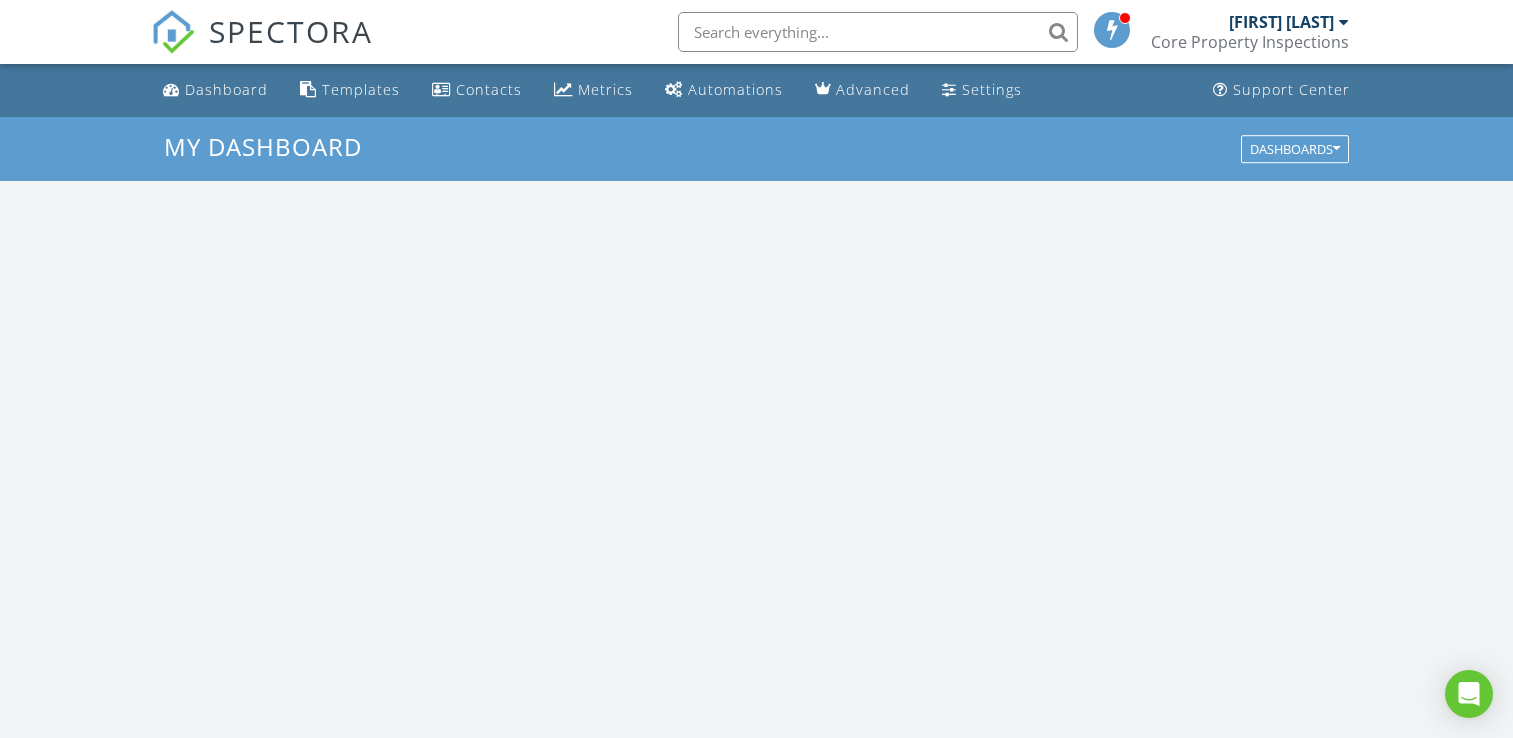 scroll, scrollTop: 0, scrollLeft: 0, axis: both 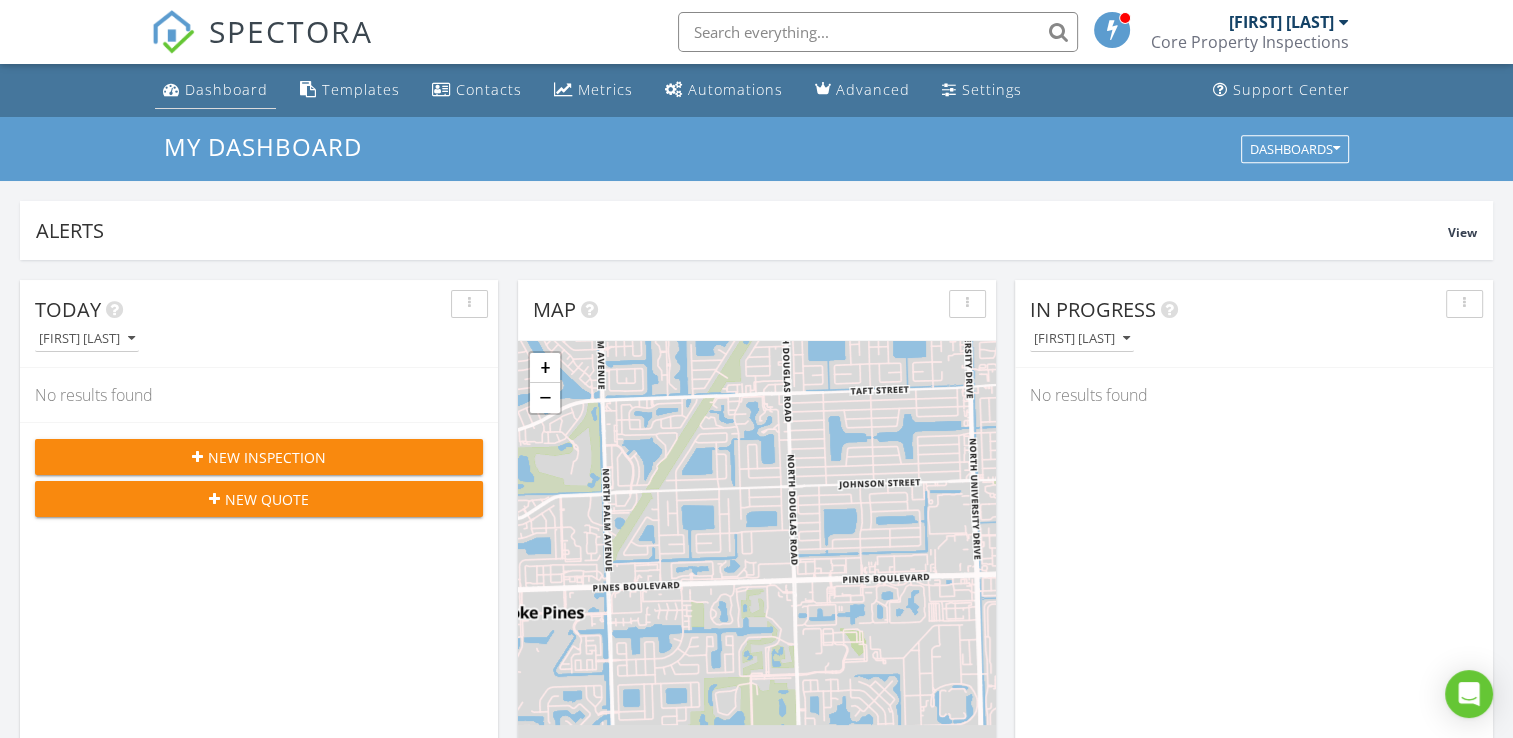 click on "Dashboard" at bounding box center (215, 90) 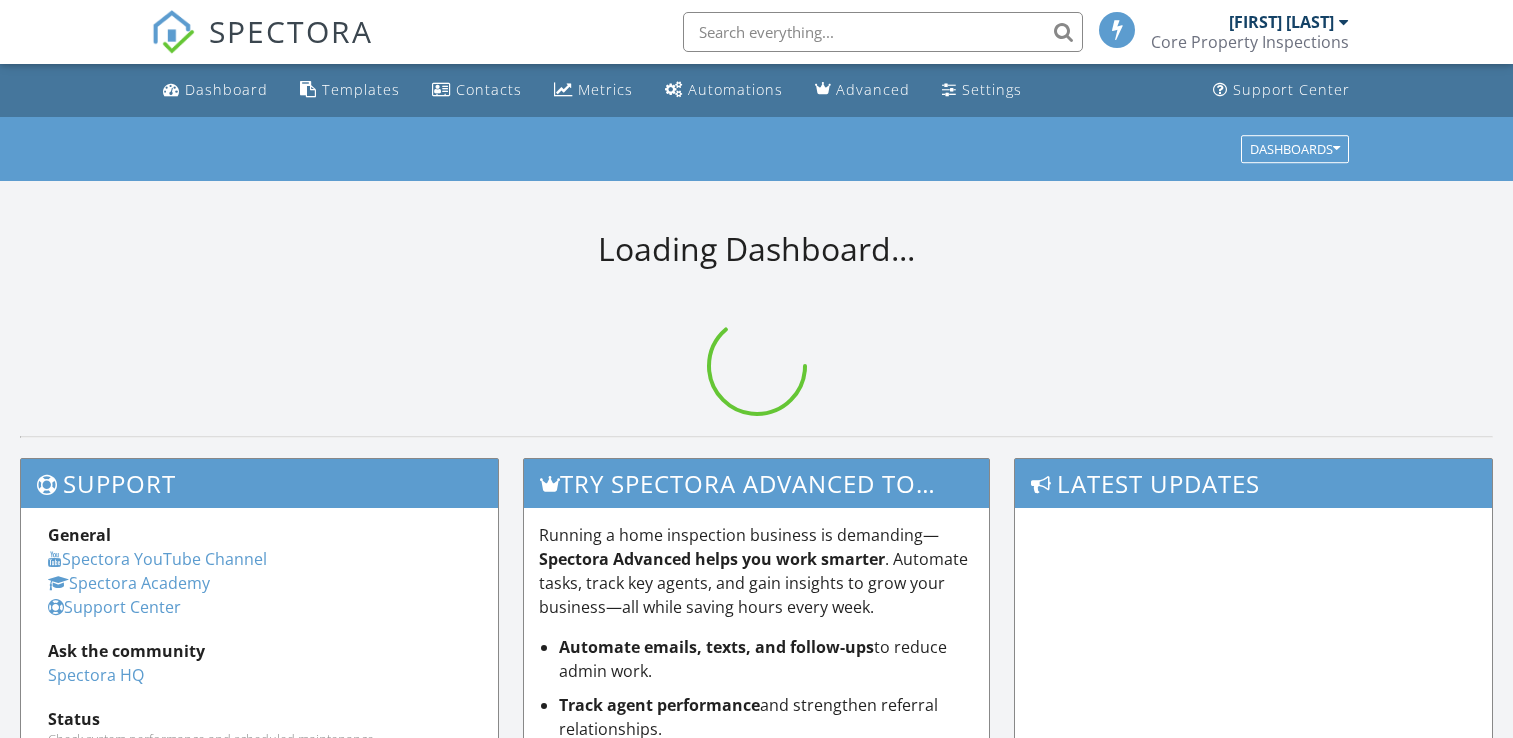 scroll, scrollTop: 0, scrollLeft: 0, axis: both 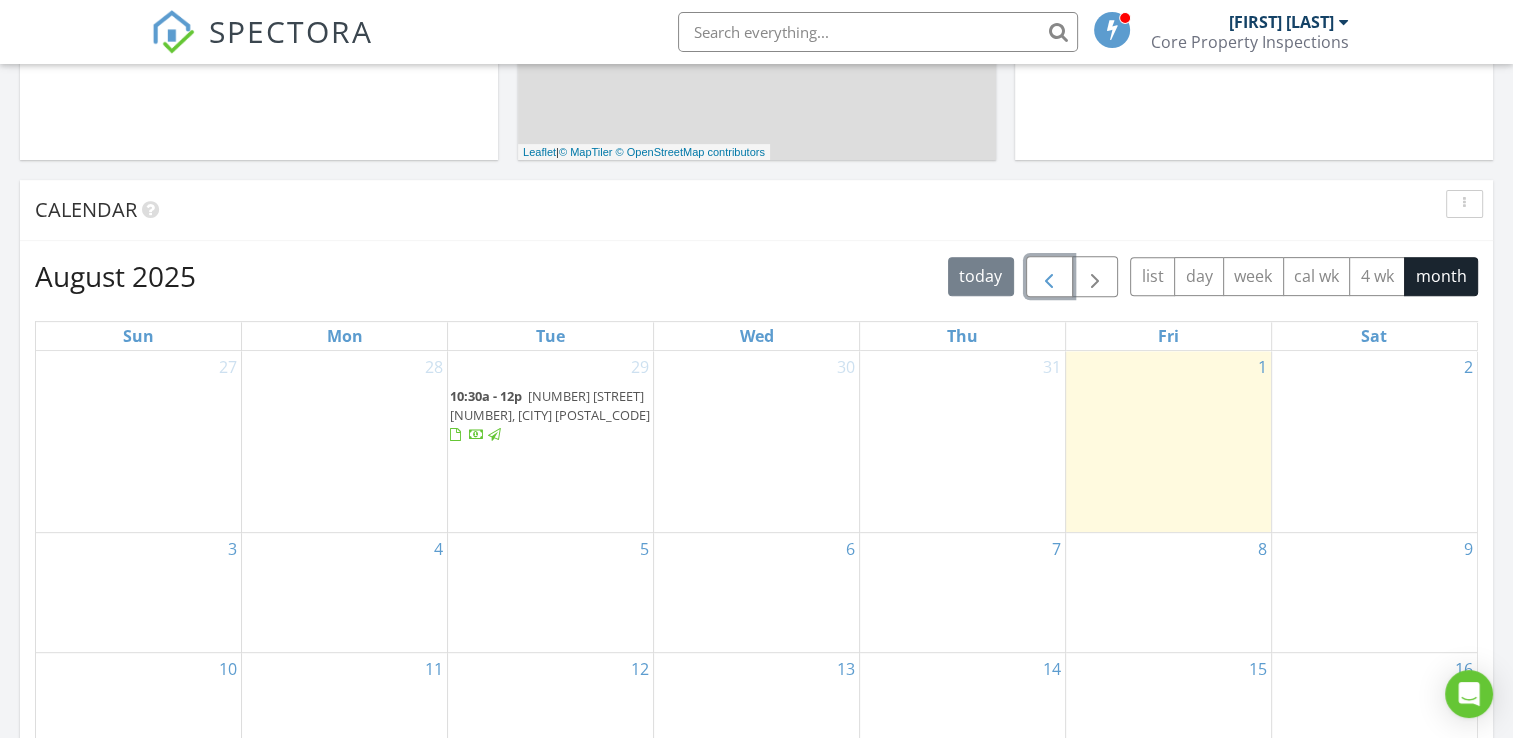 click at bounding box center [1049, 277] 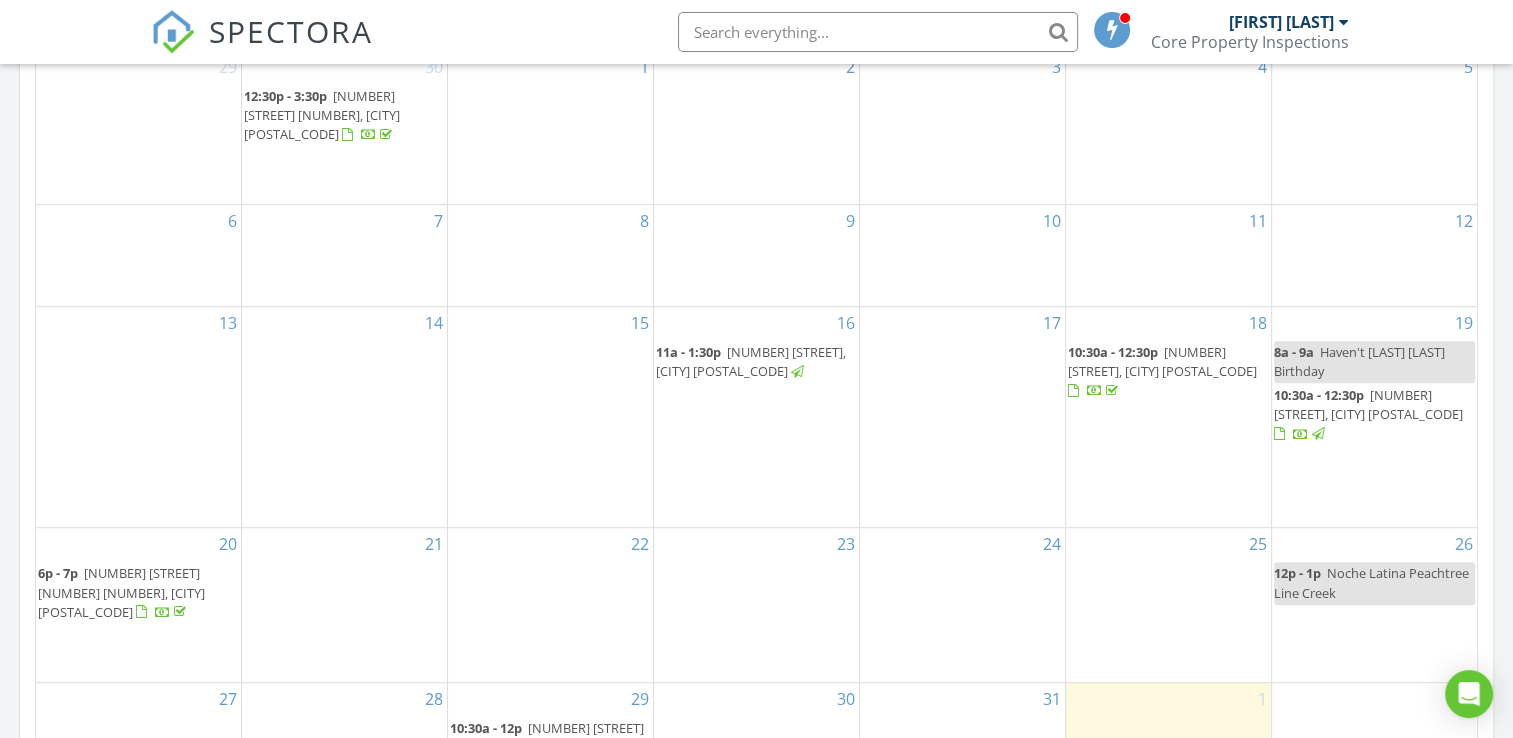 scroll, scrollTop: 1100, scrollLeft: 0, axis: vertical 